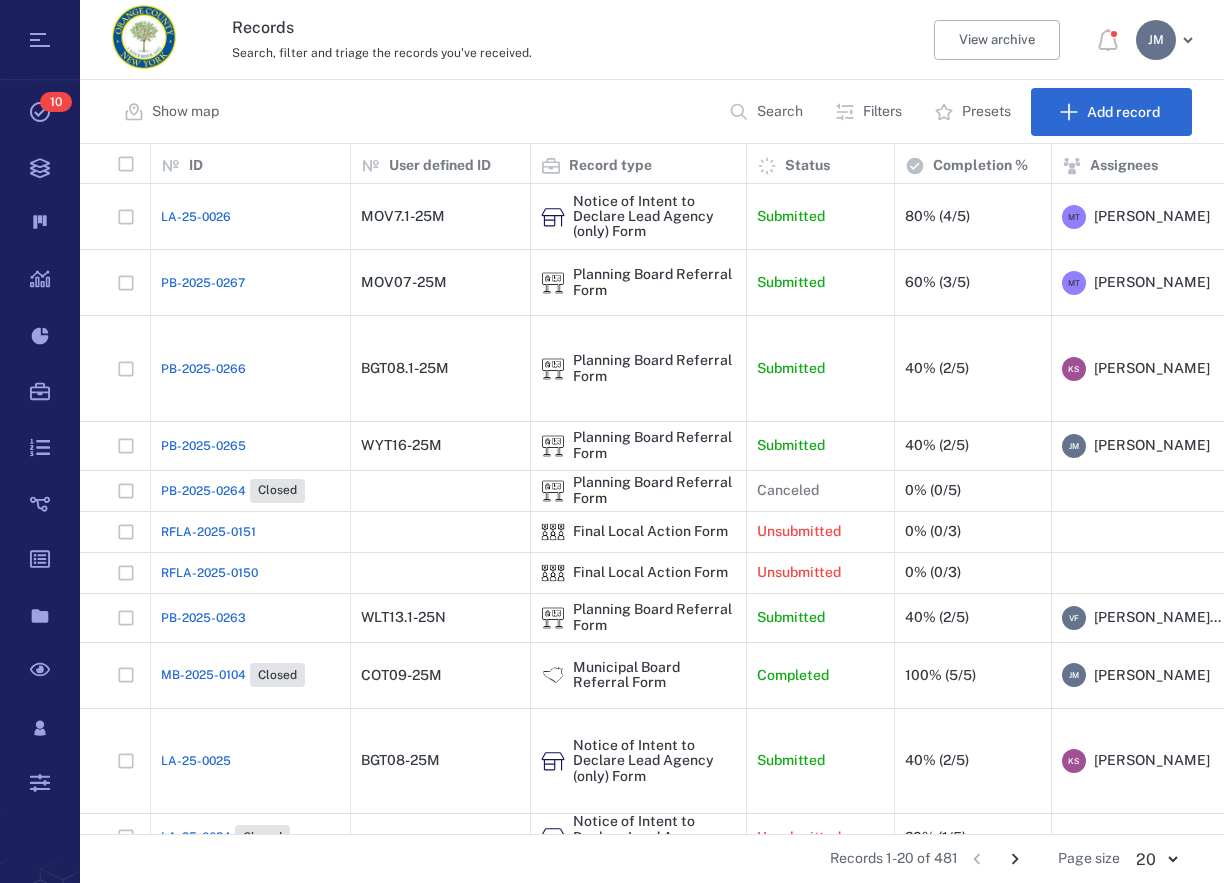scroll, scrollTop: 0, scrollLeft: 0, axis: both 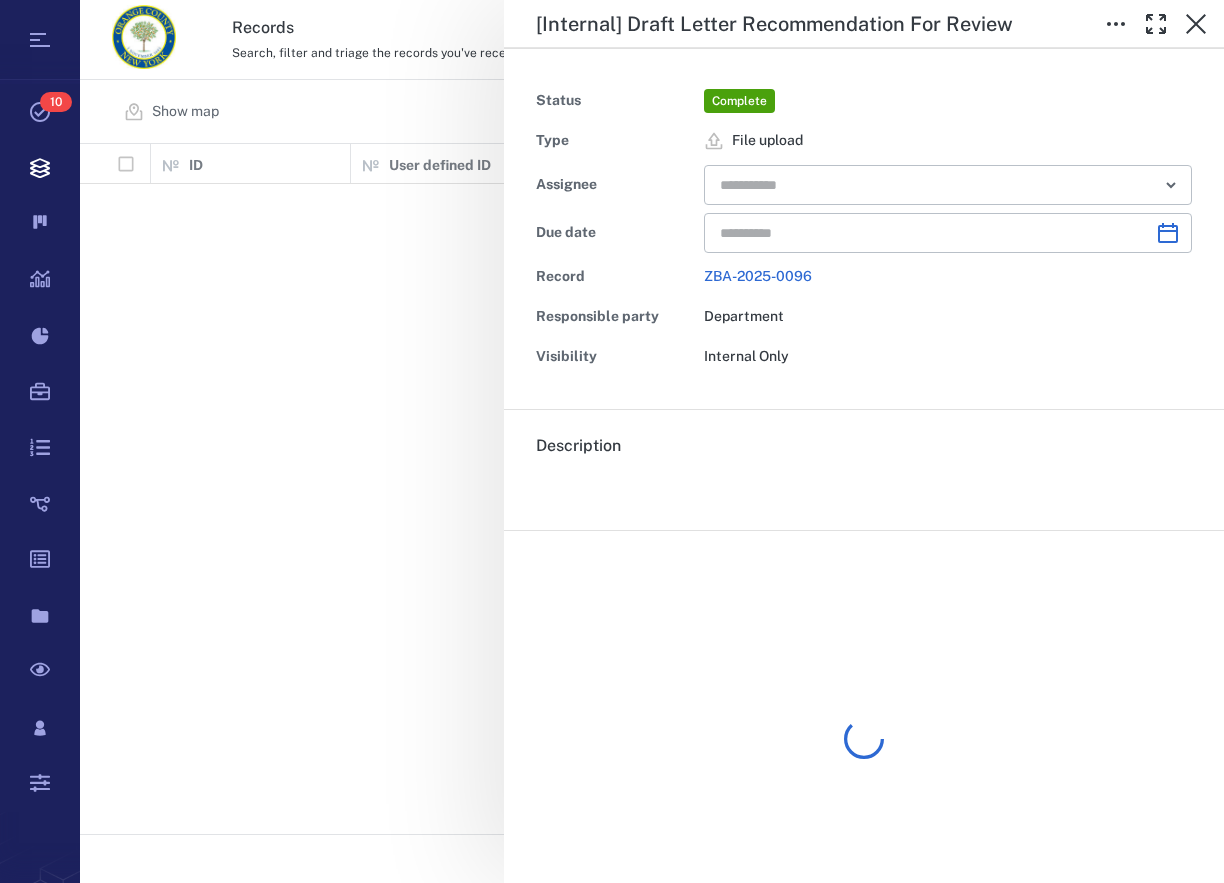 type on "**********" 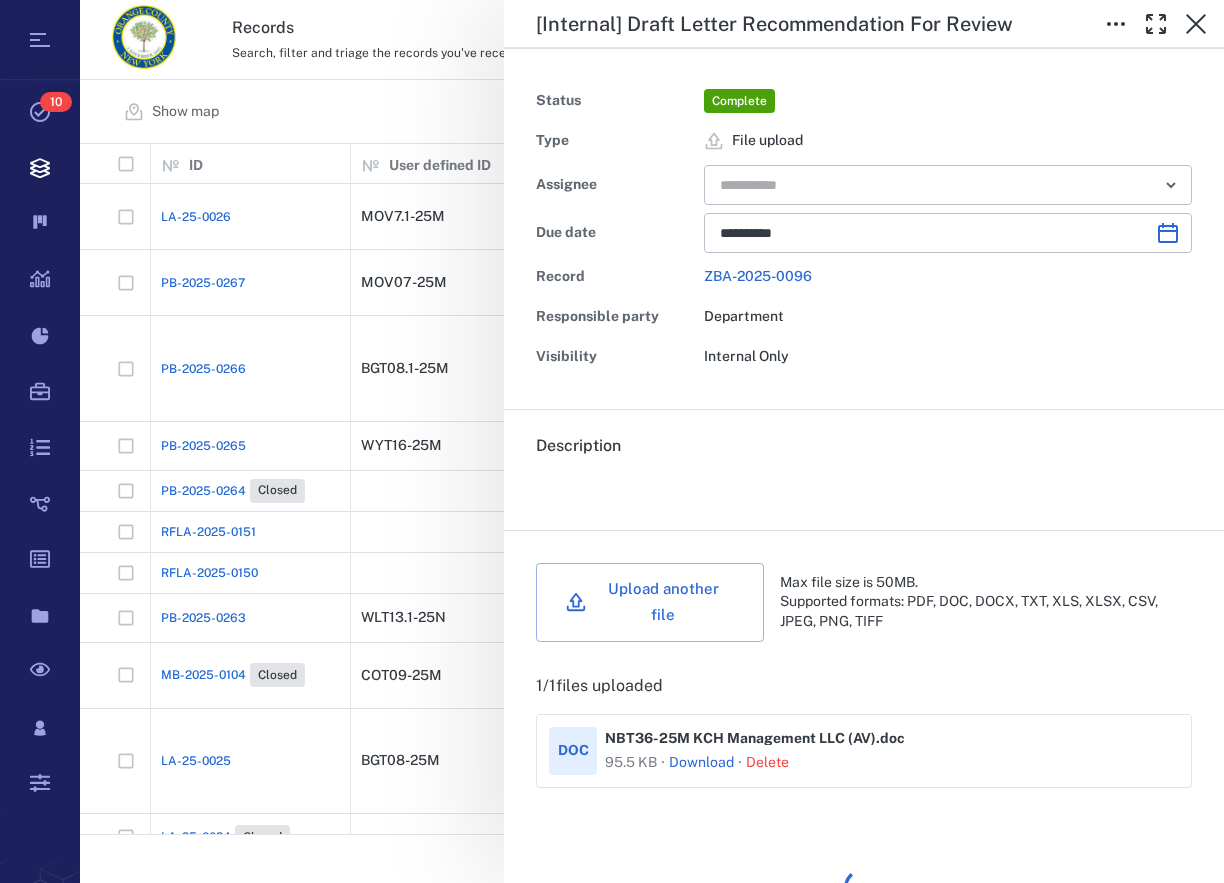scroll, scrollTop: 0, scrollLeft: 0, axis: both 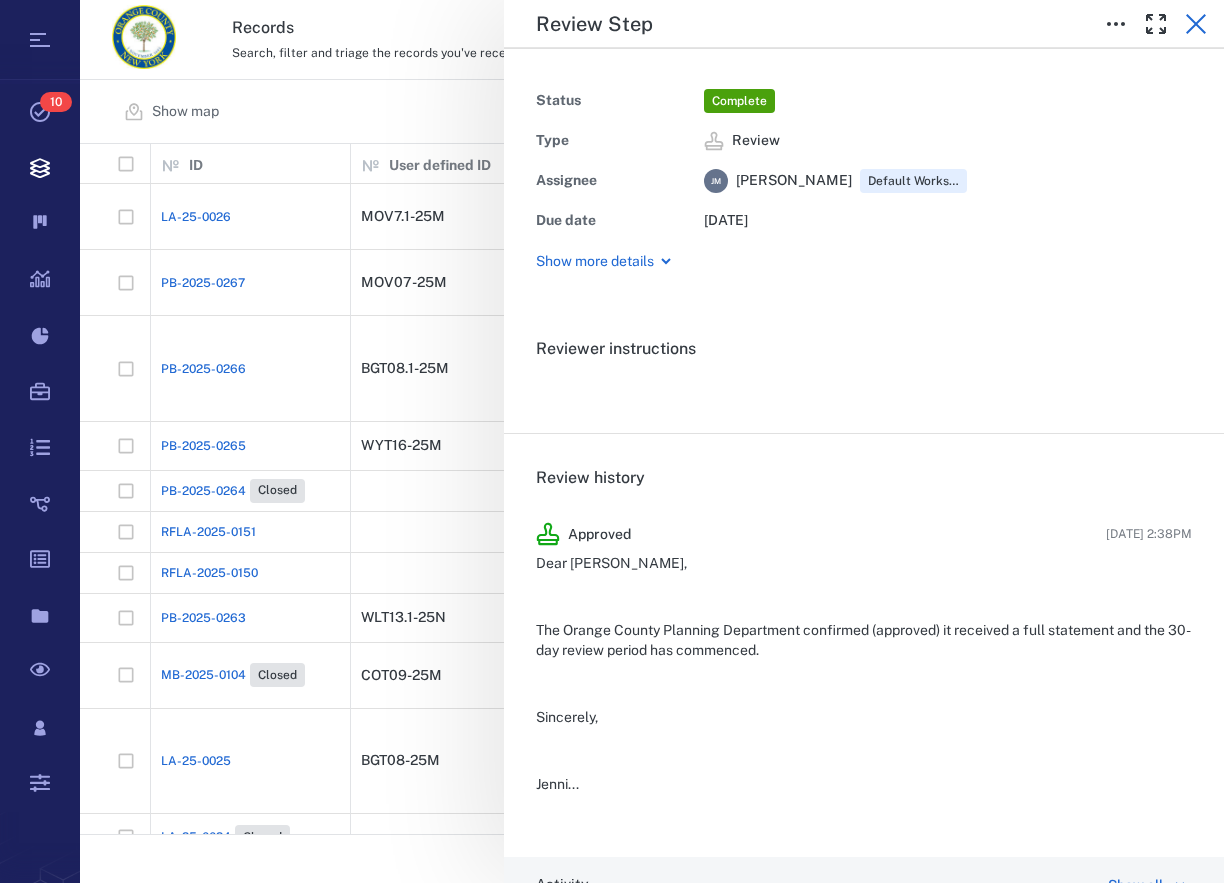 click 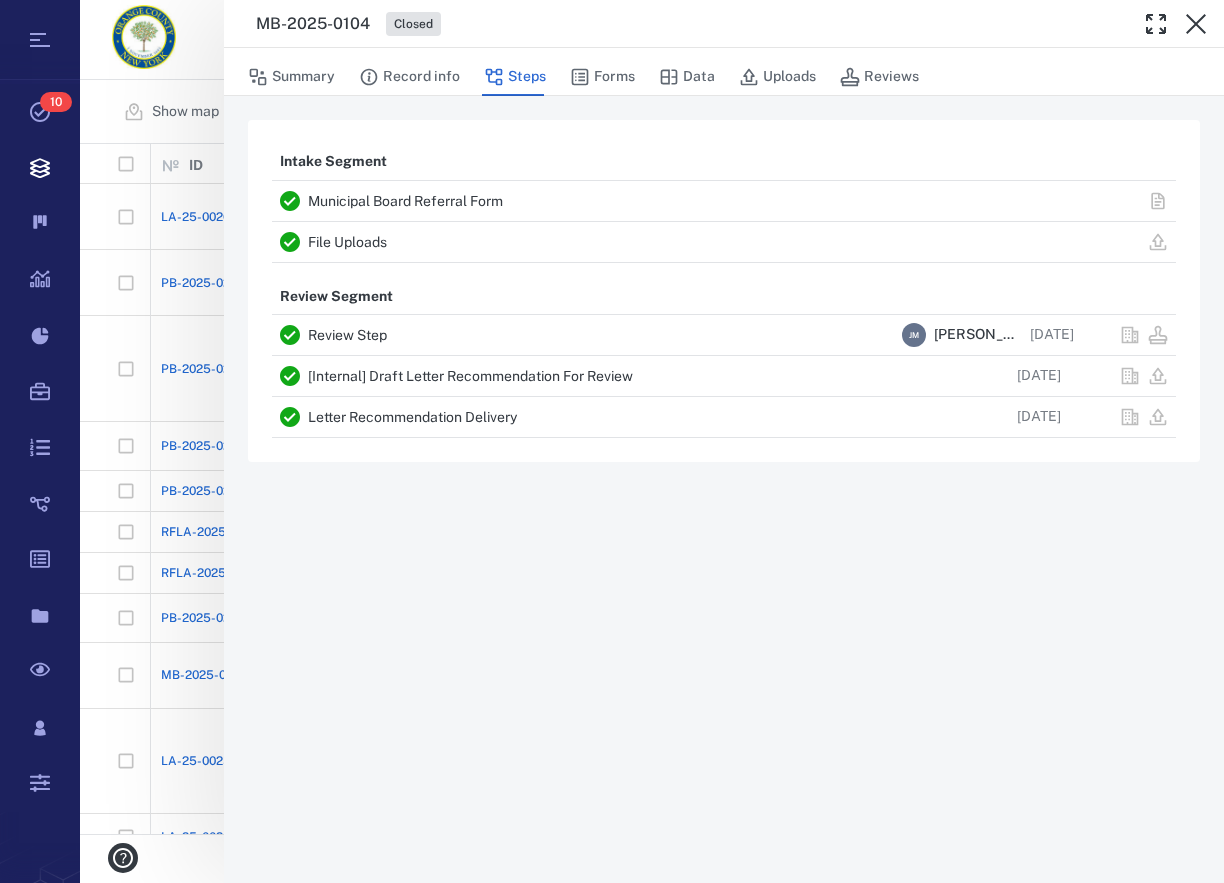 click on "Letter Recommendation Delivery" at bounding box center [412, 417] 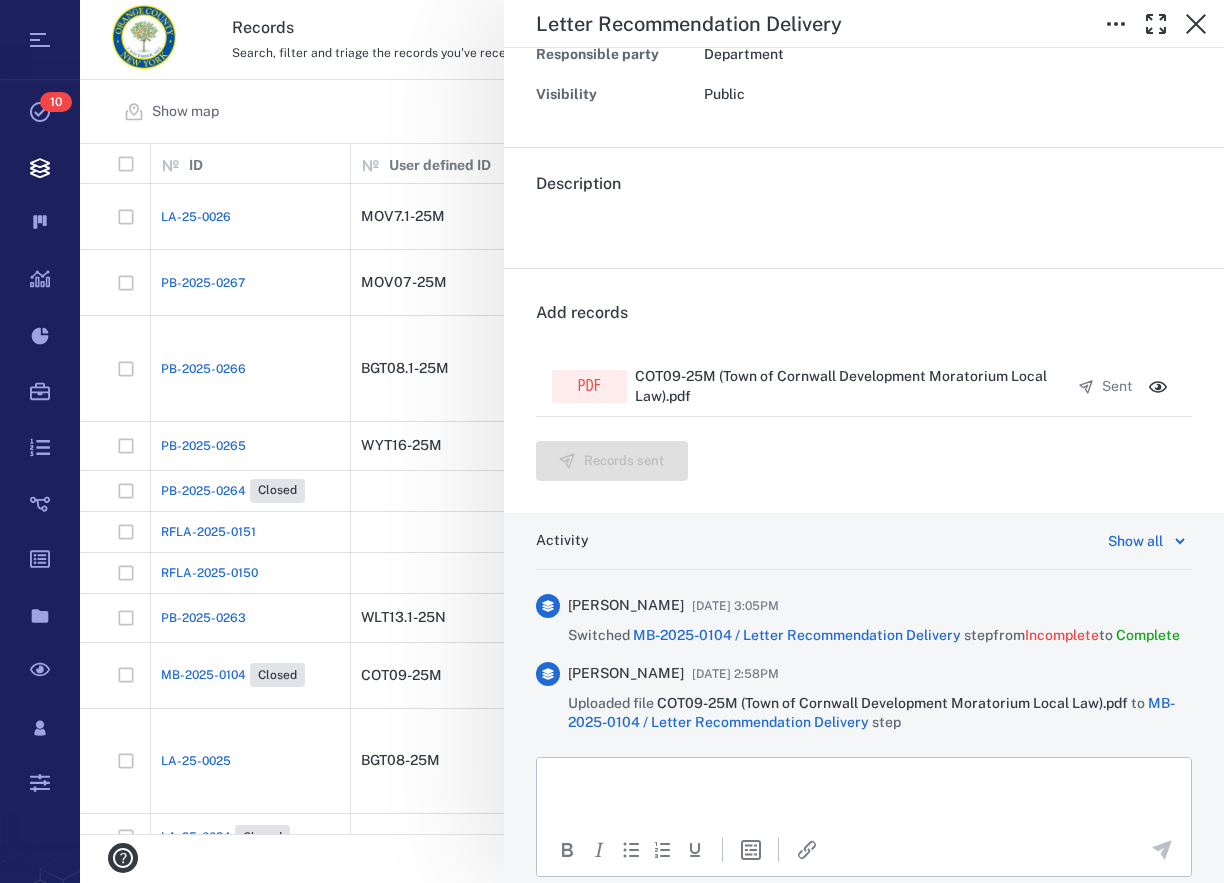 scroll, scrollTop: 0, scrollLeft: 0, axis: both 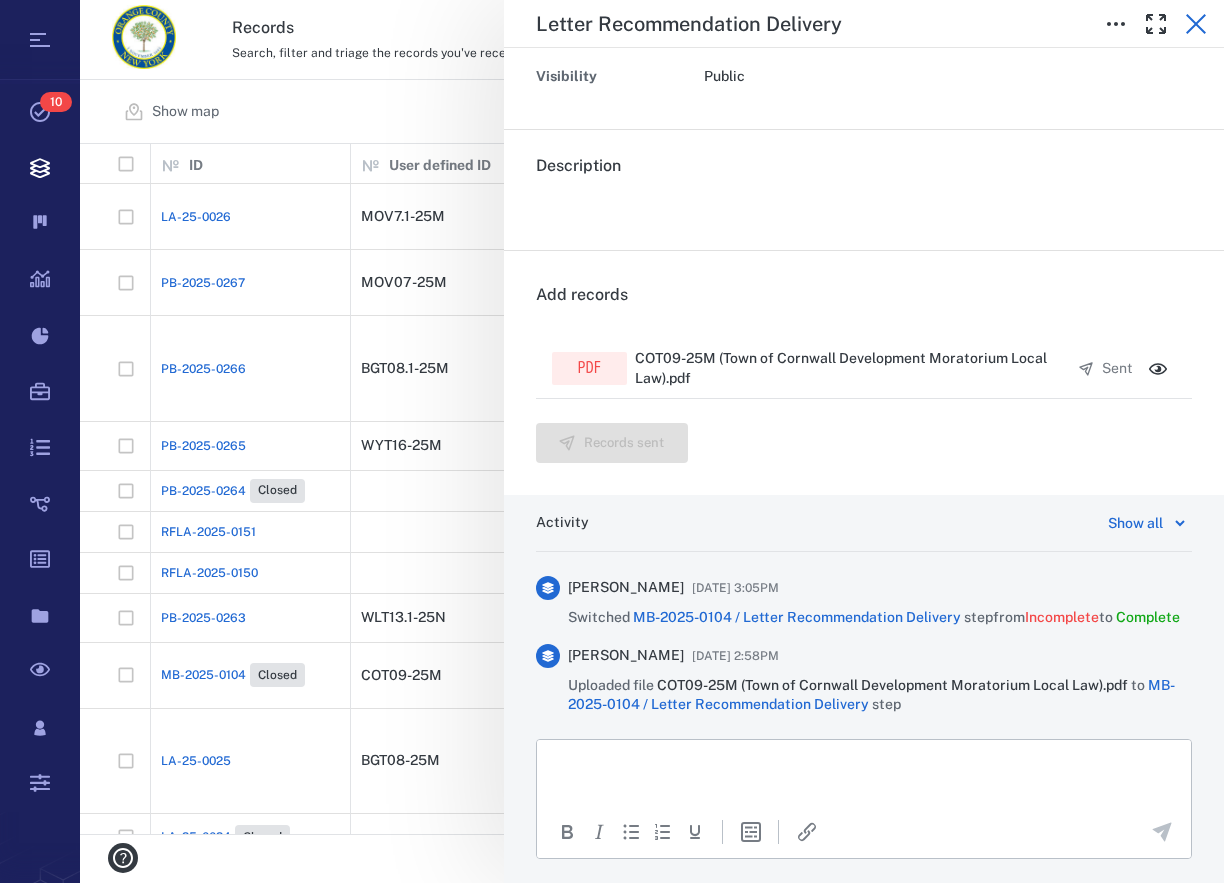 click 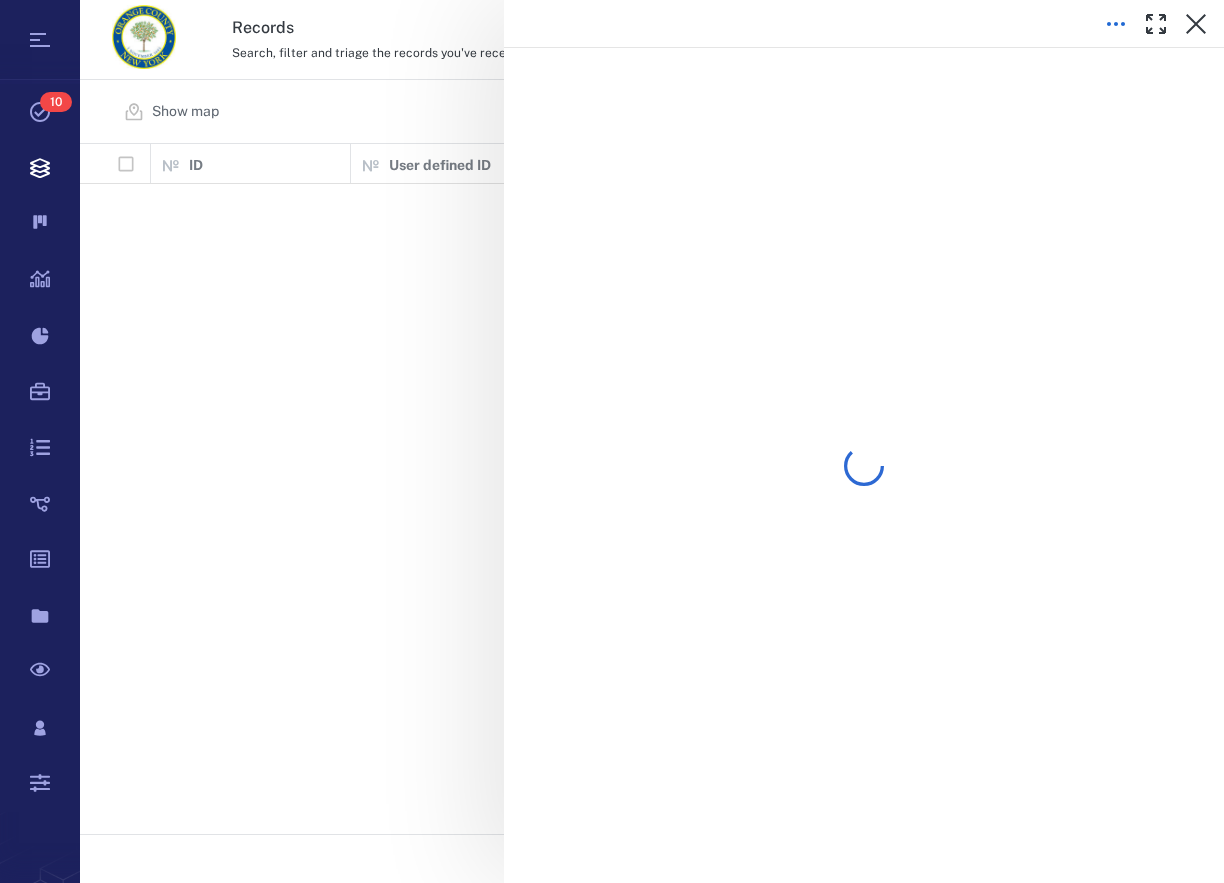 scroll, scrollTop: 0, scrollLeft: 0, axis: both 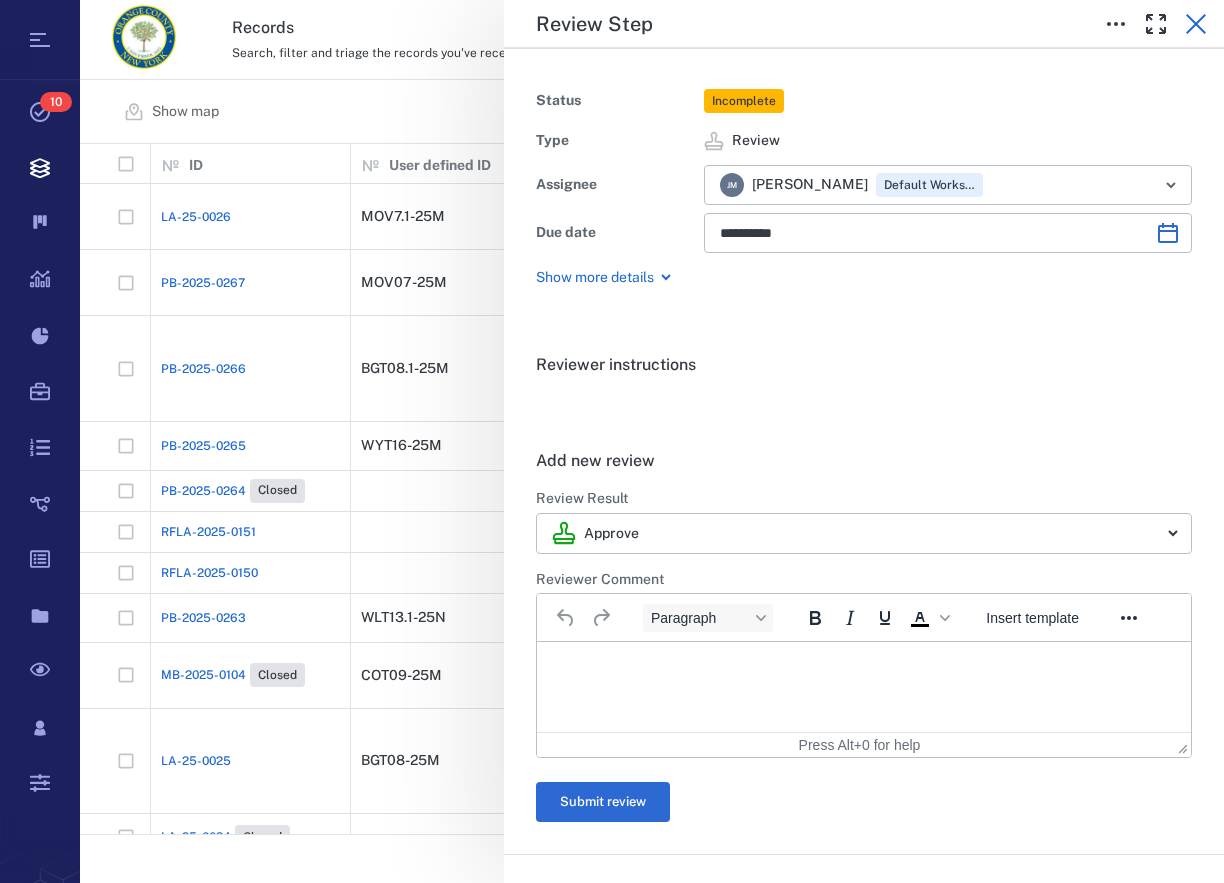 click 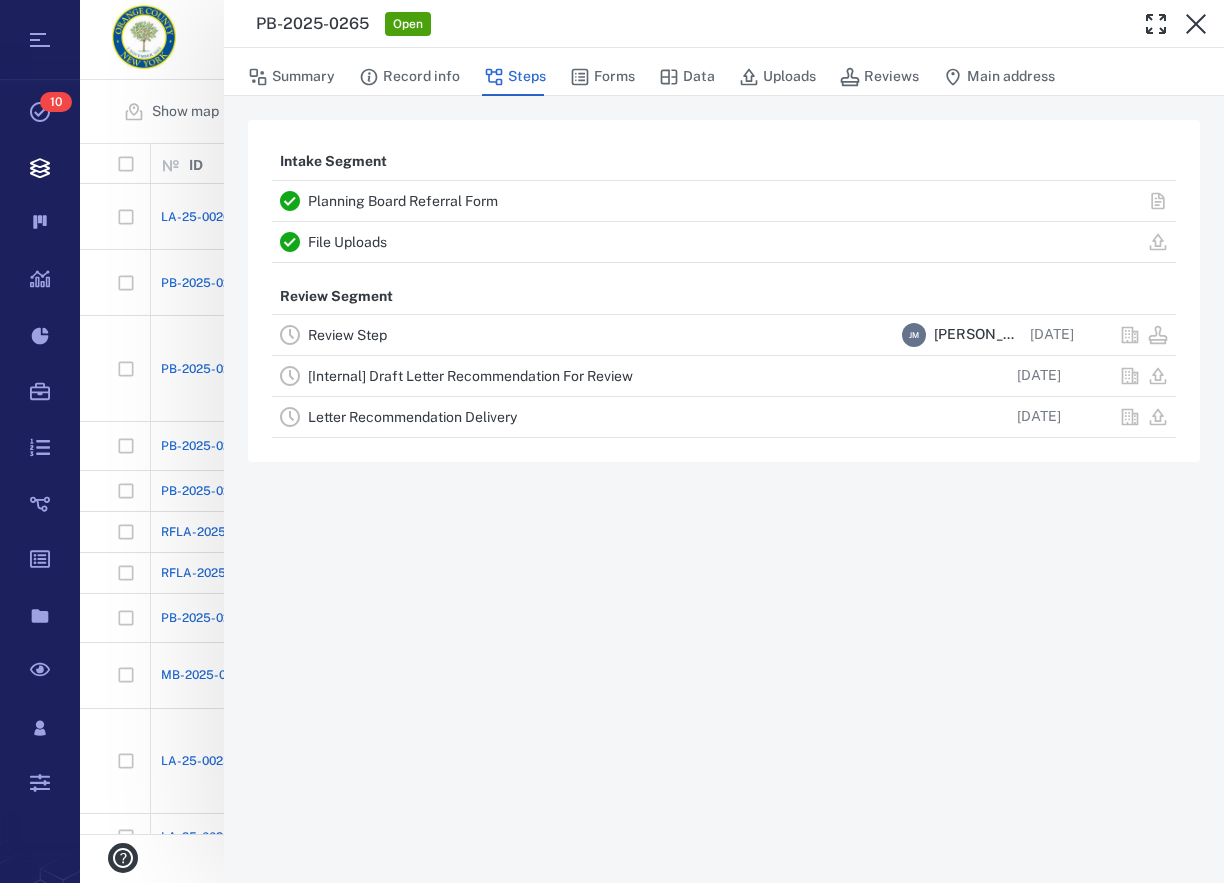 click on "Planning Board Referral Form" at bounding box center [403, 201] 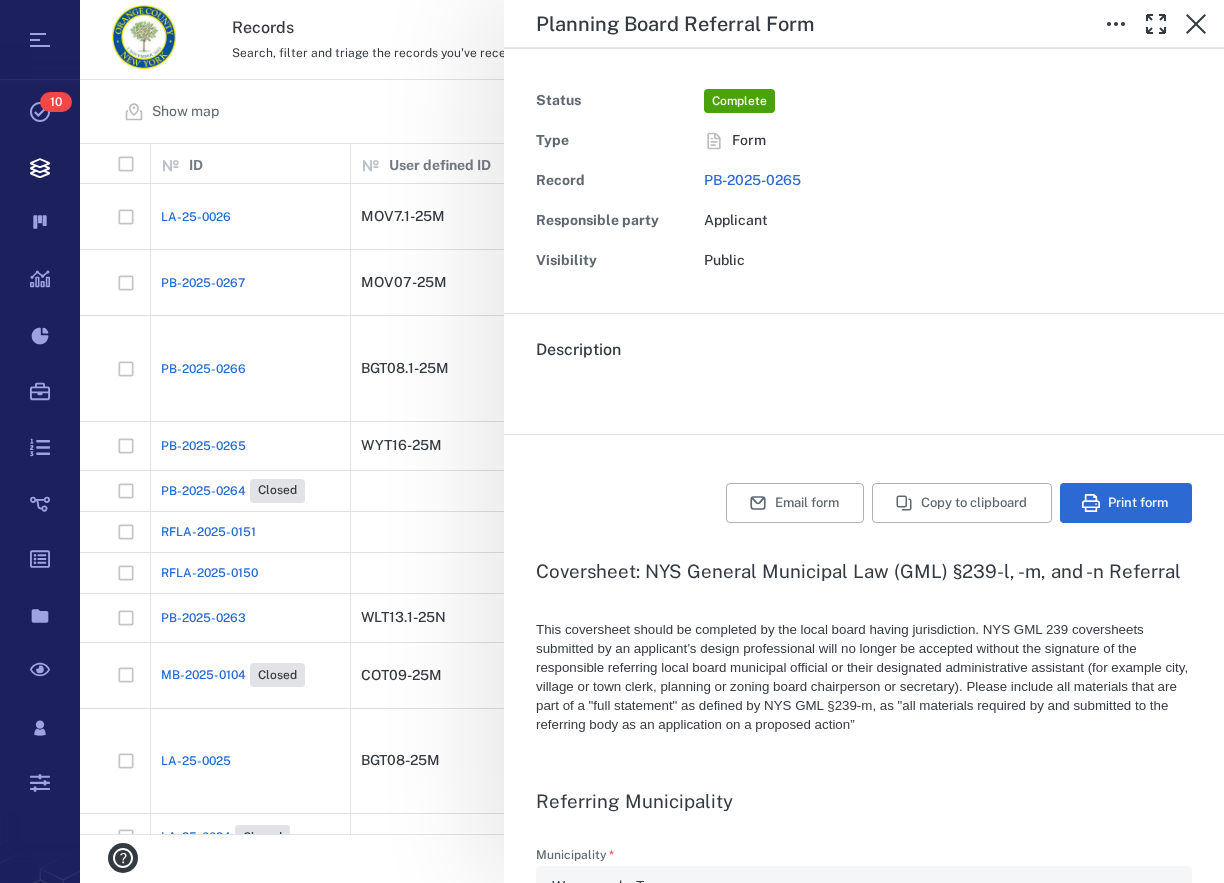 scroll, scrollTop: 456, scrollLeft: 0, axis: vertical 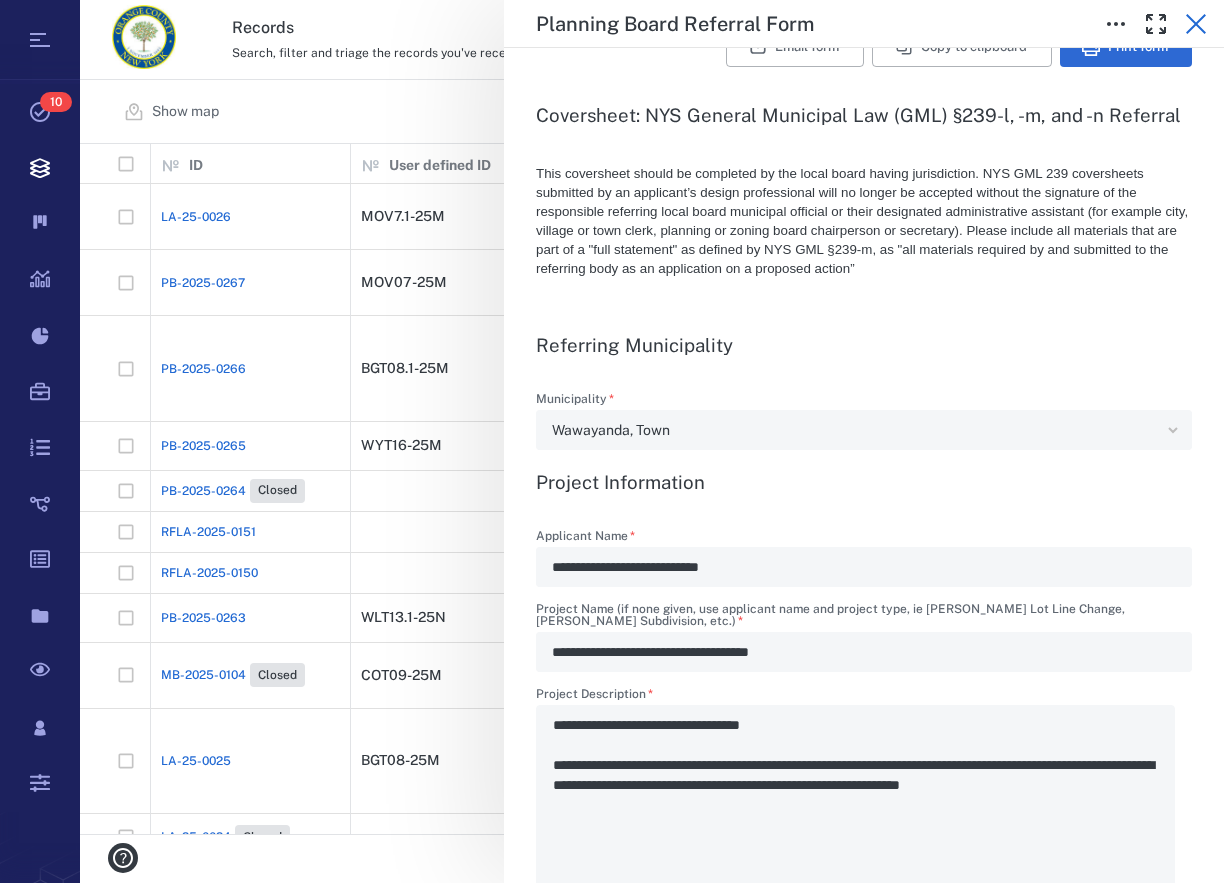 click 